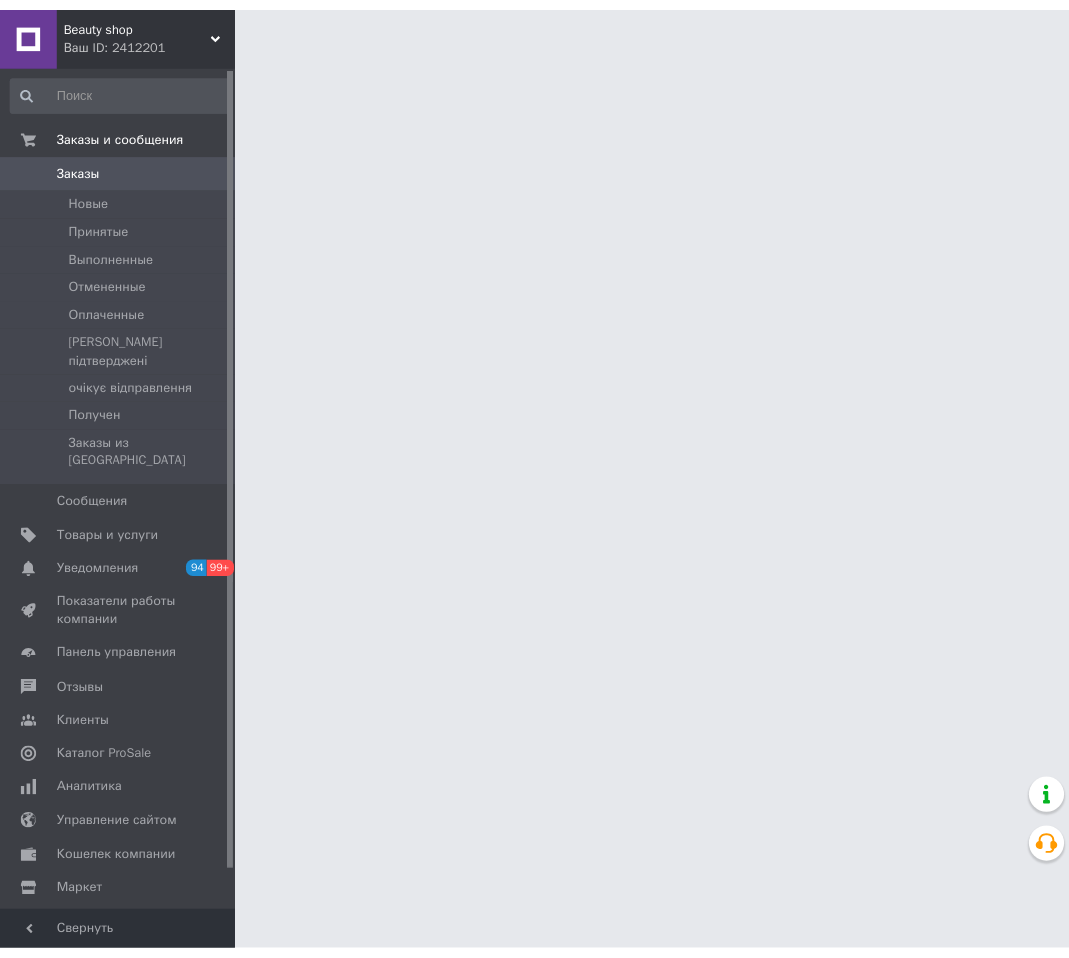 scroll, scrollTop: 0, scrollLeft: 0, axis: both 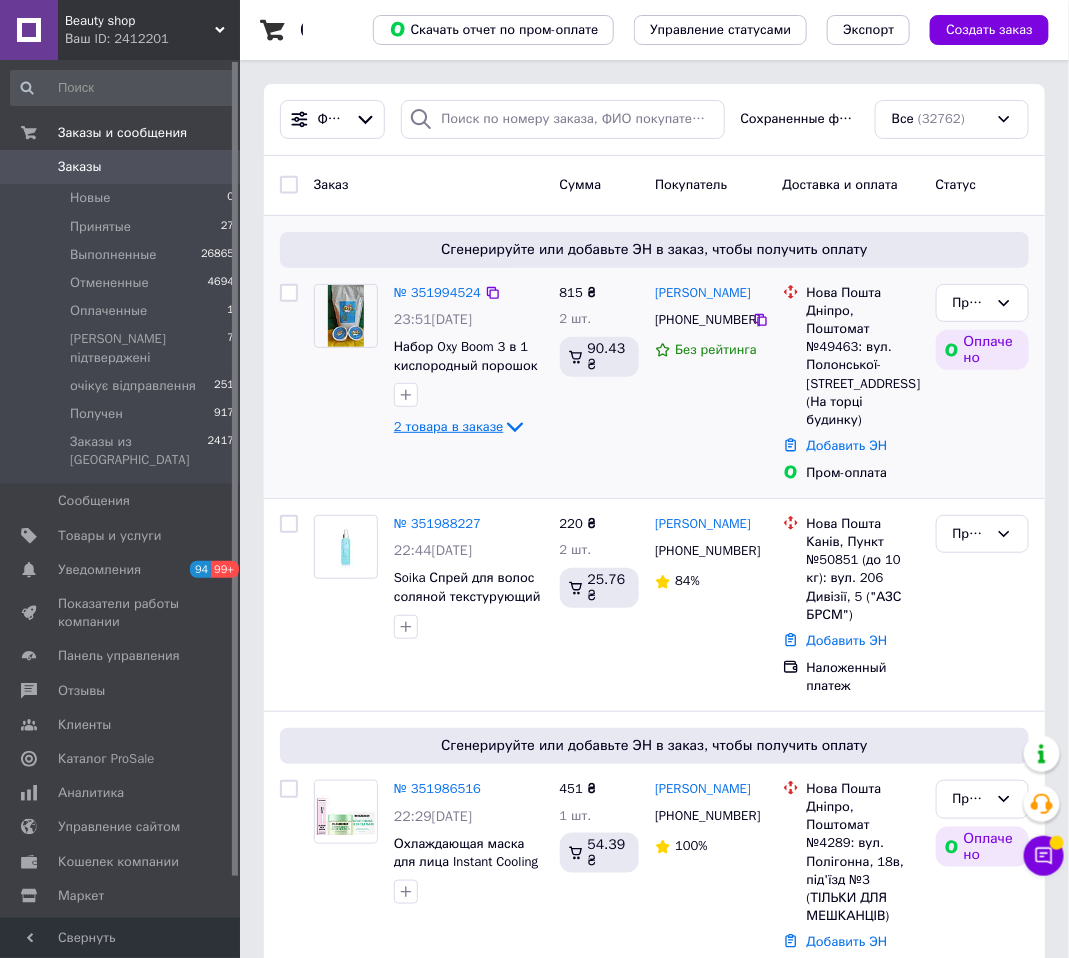click on "2 товара в заказе" at bounding box center (448, 426) 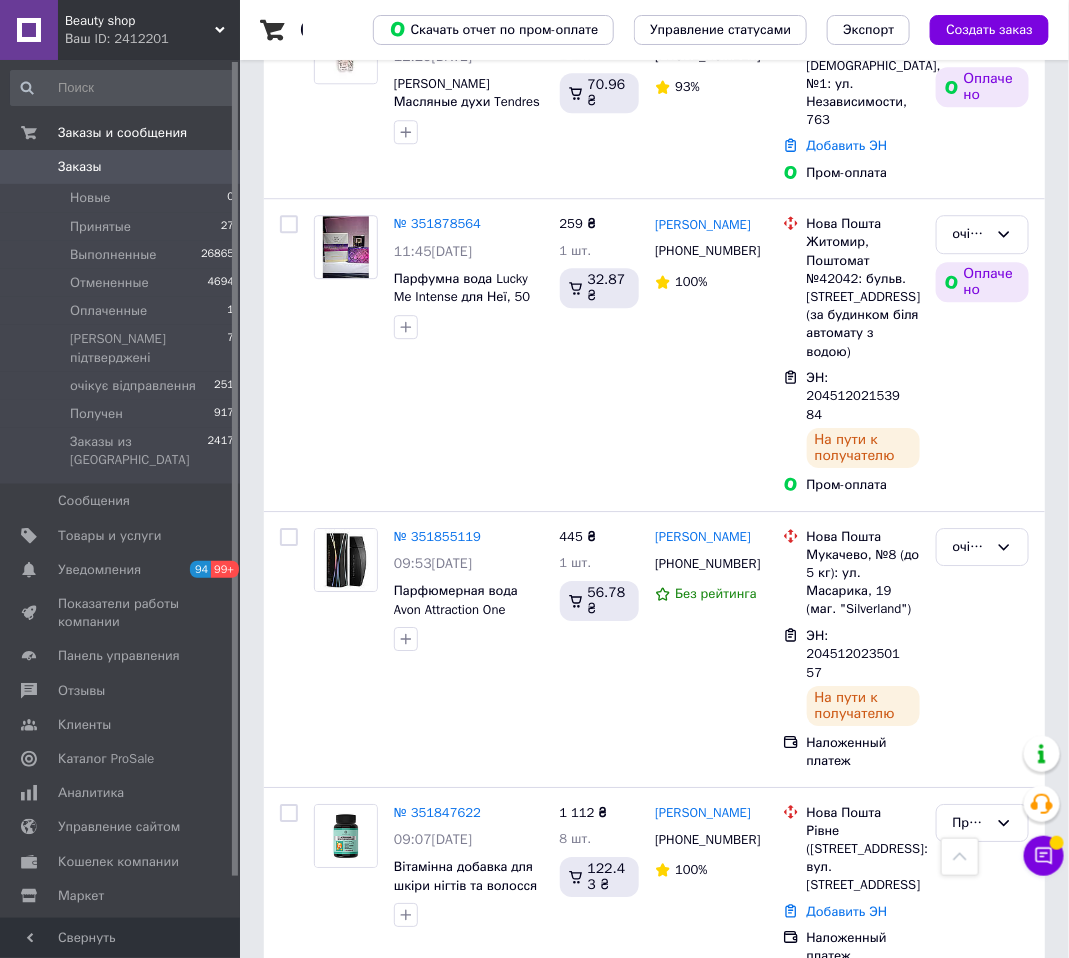 scroll, scrollTop: 3750, scrollLeft: 0, axis: vertical 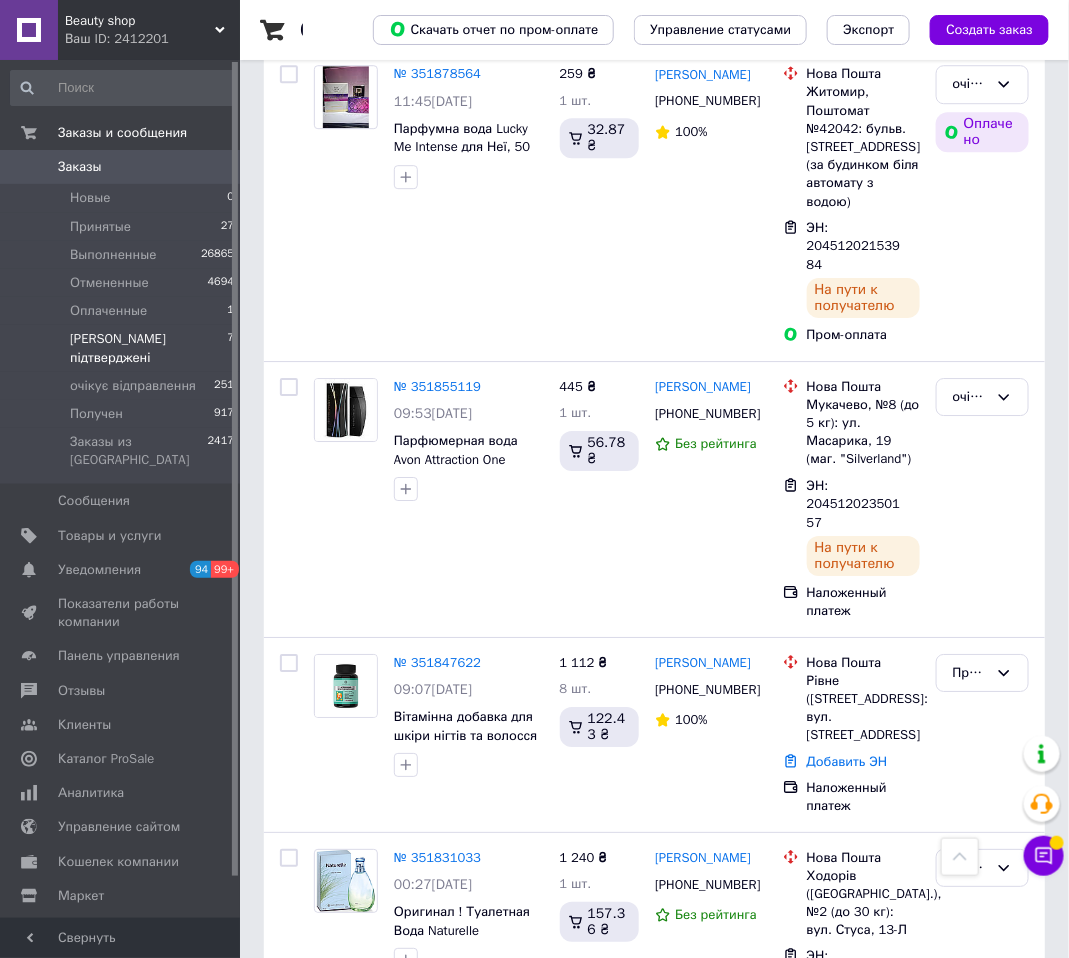 click on "[PERSON_NAME] підтверджені 7" at bounding box center (123, 348) 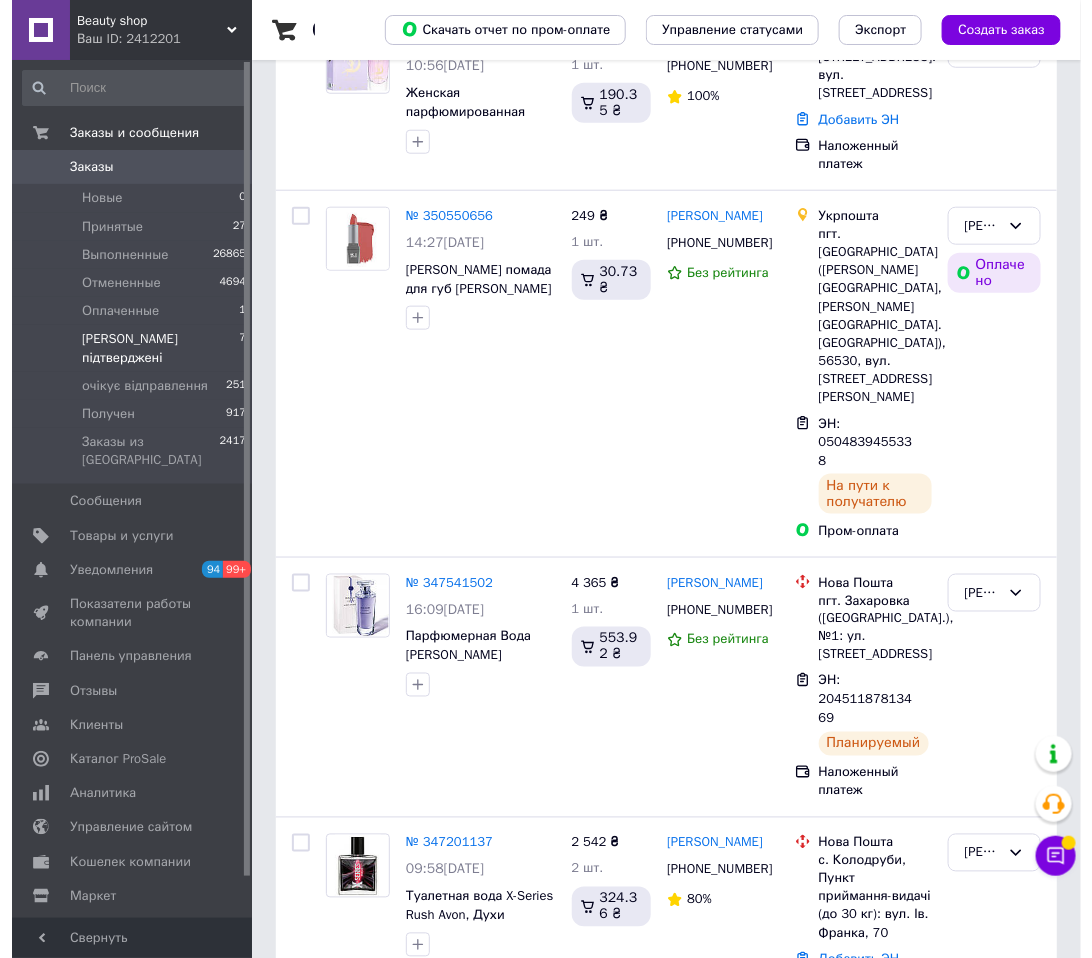 scroll, scrollTop: 0, scrollLeft: 0, axis: both 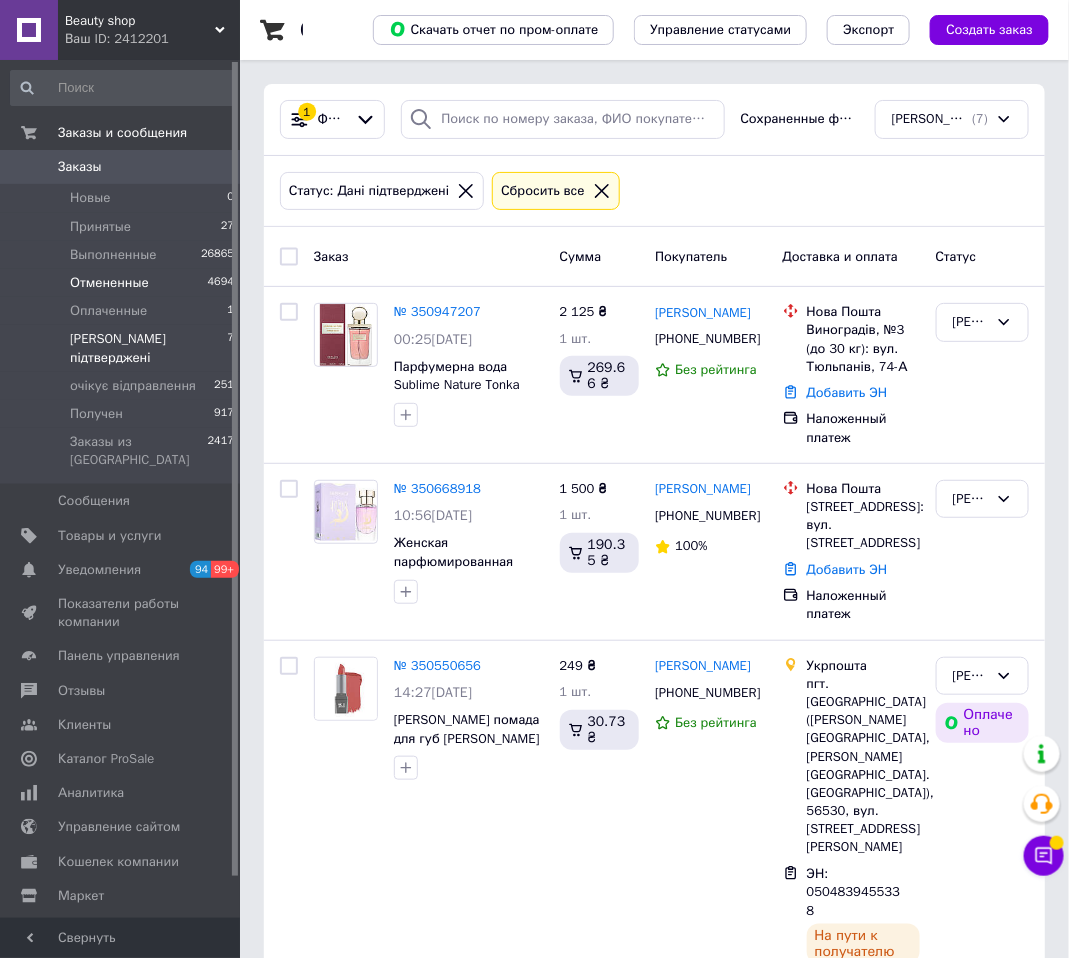 click on "Отмененные 4694" at bounding box center [123, 283] 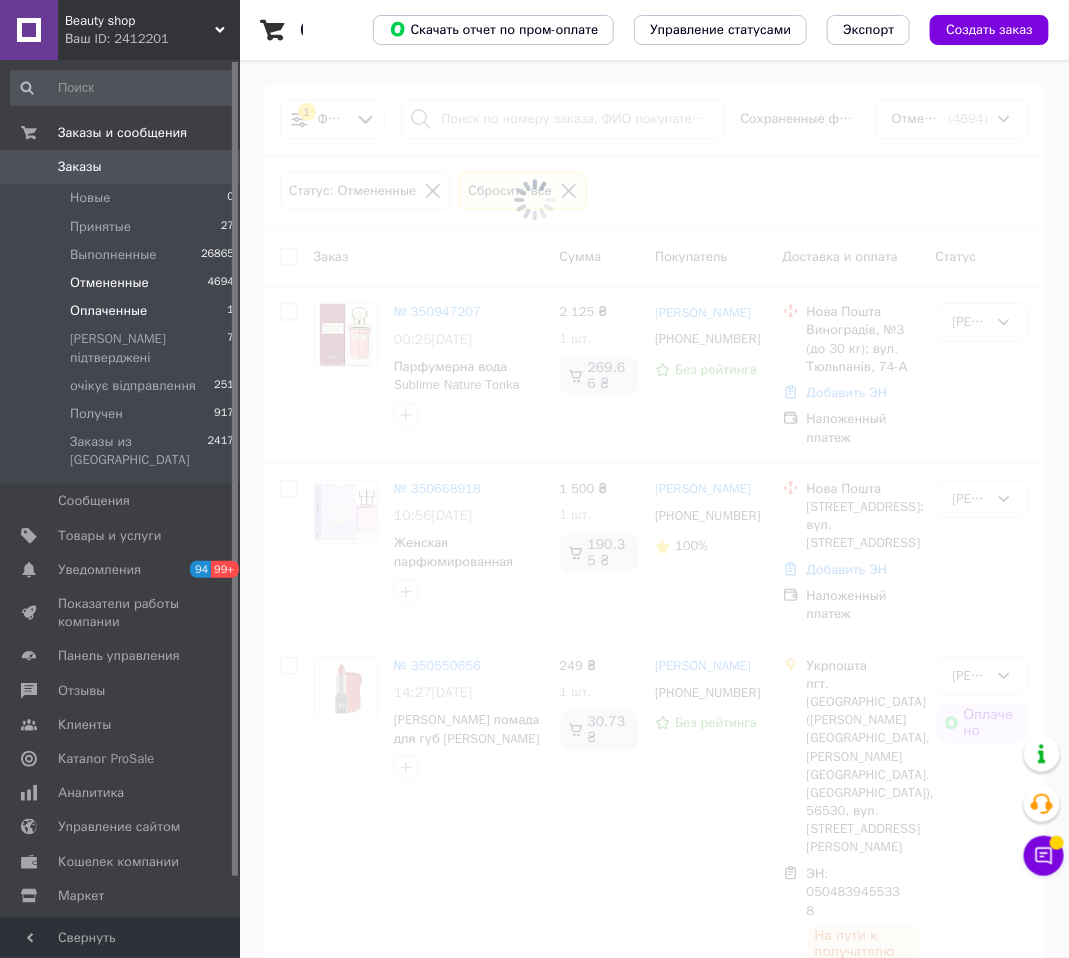 click on "Оплаченные 1" at bounding box center (123, 311) 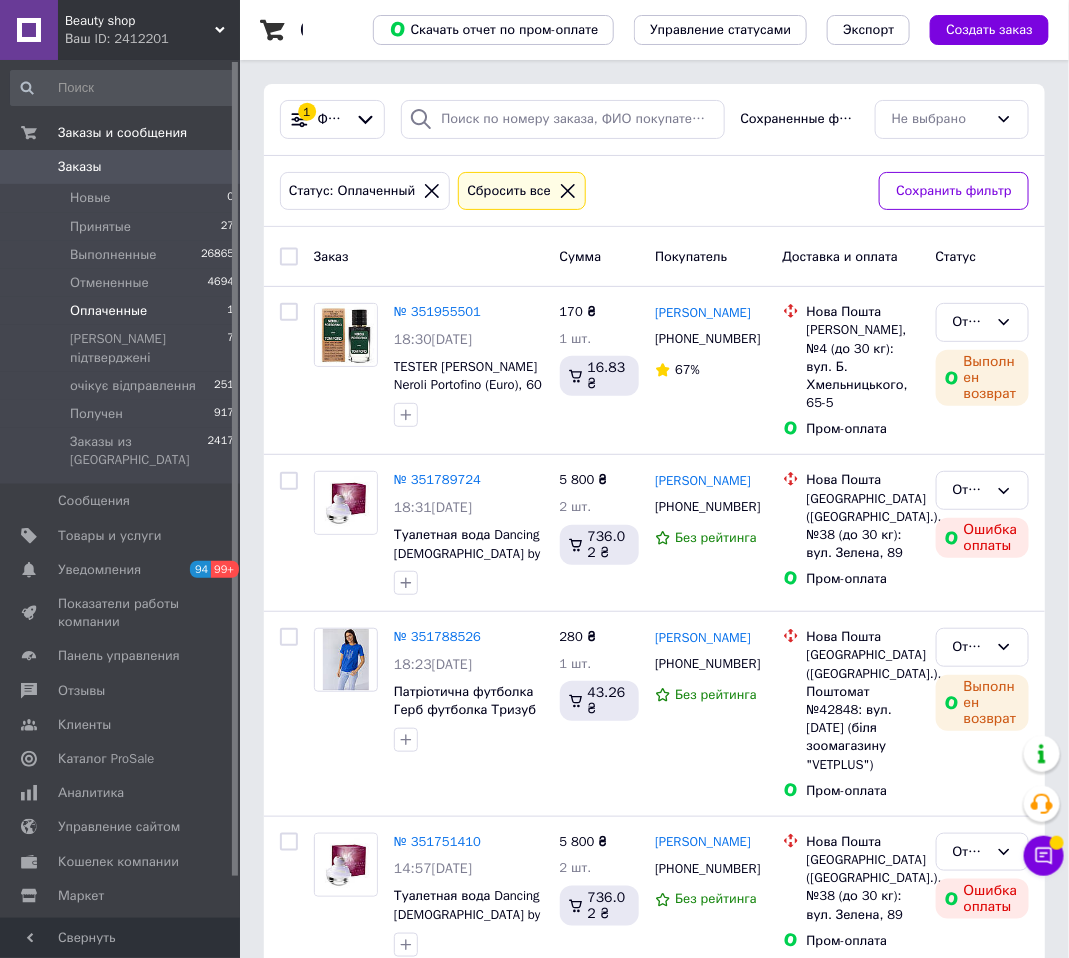 click on "Оплаченные" at bounding box center (108, 311) 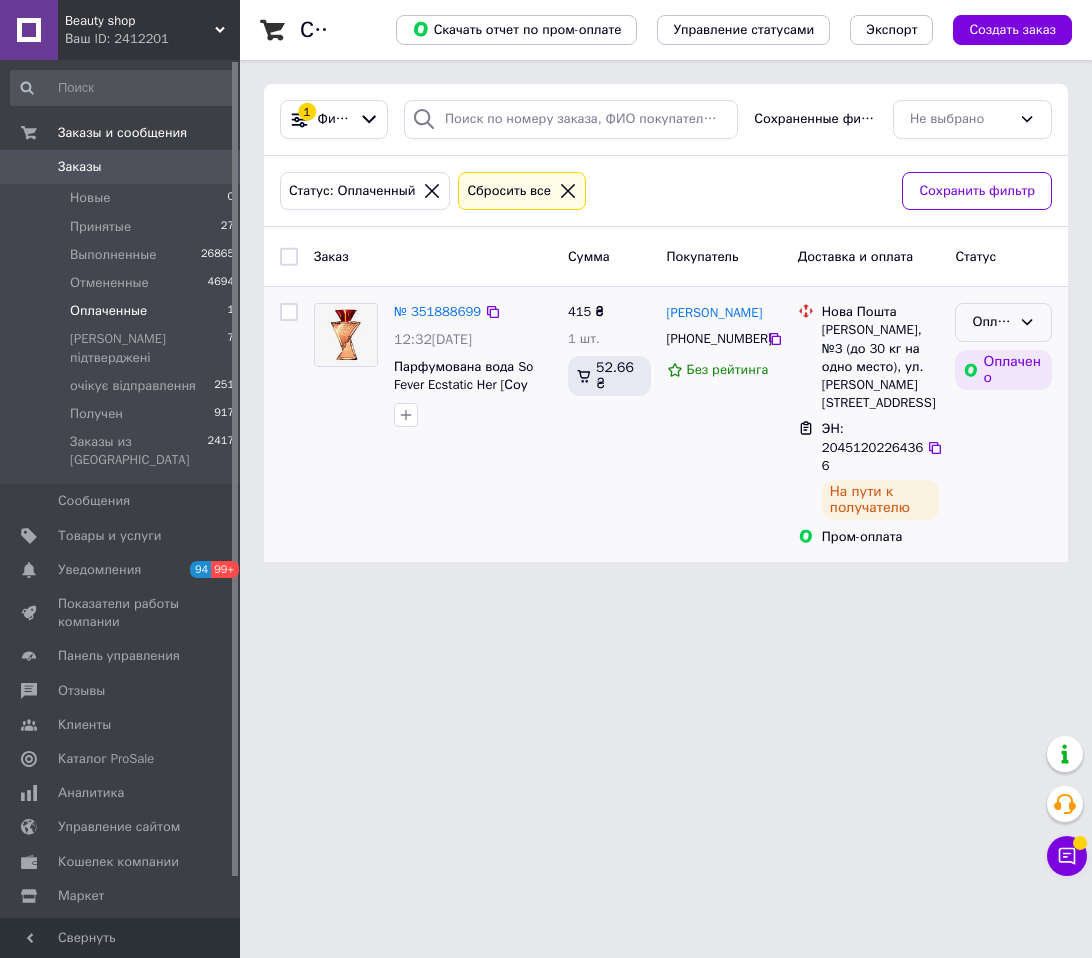 click on "Оплаченный" at bounding box center [991, 322] 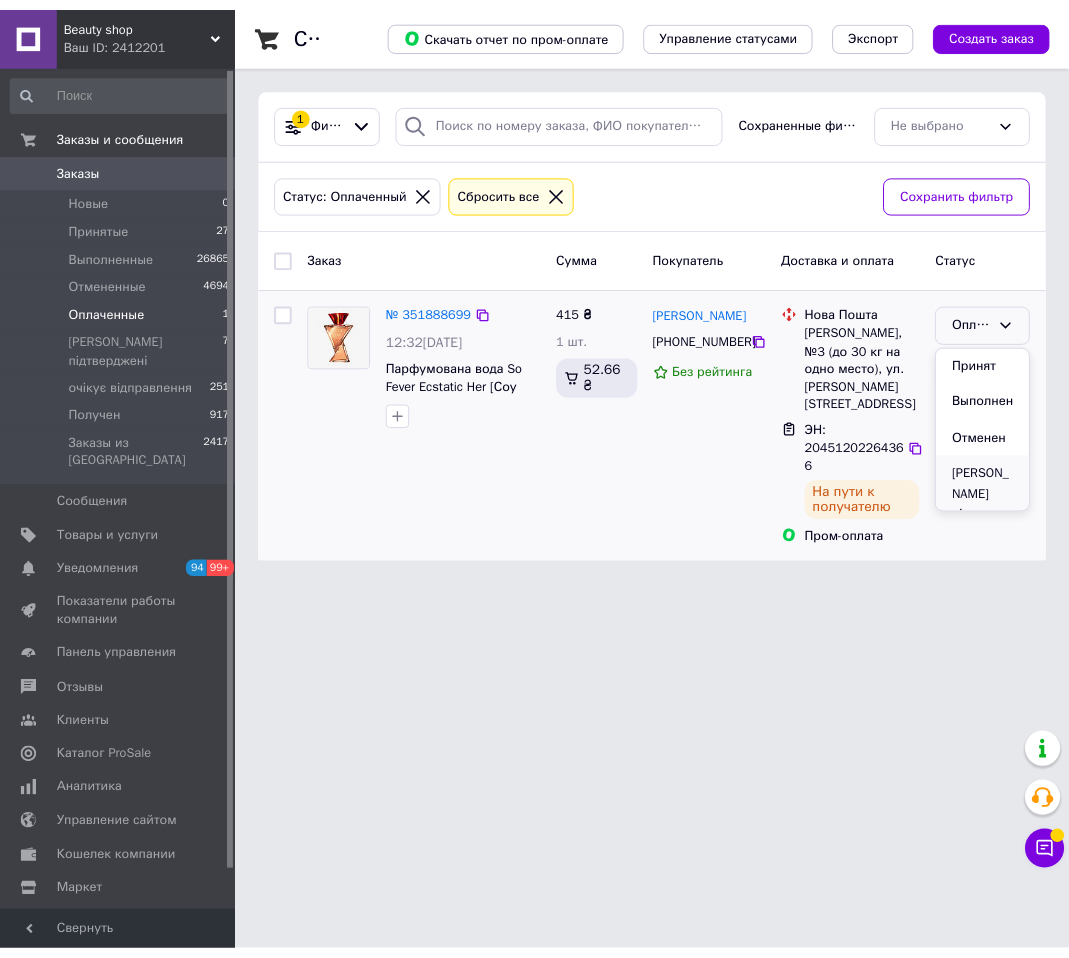 scroll, scrollTop: 156, scrollLeft: 0, axis: vertical 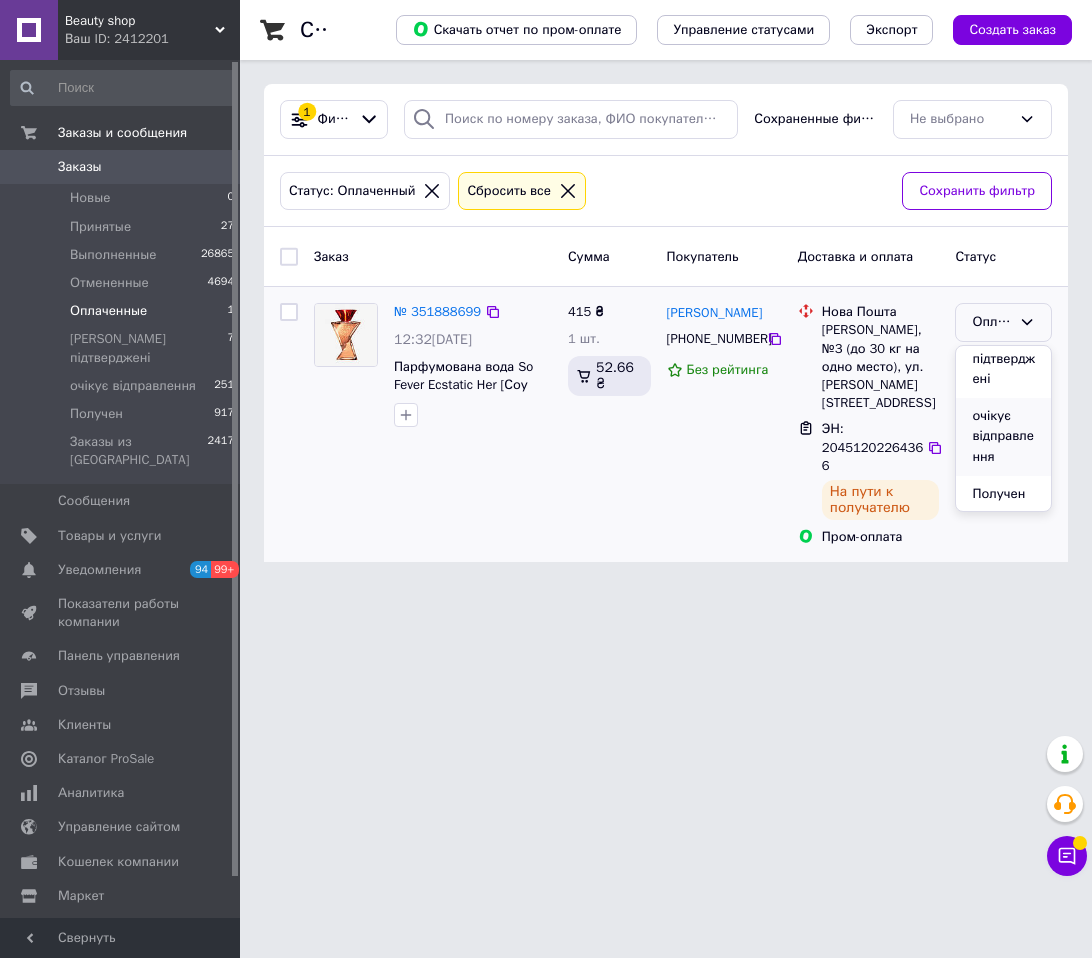 click on "очікує відправлення" at bounding box center [1003, 437] 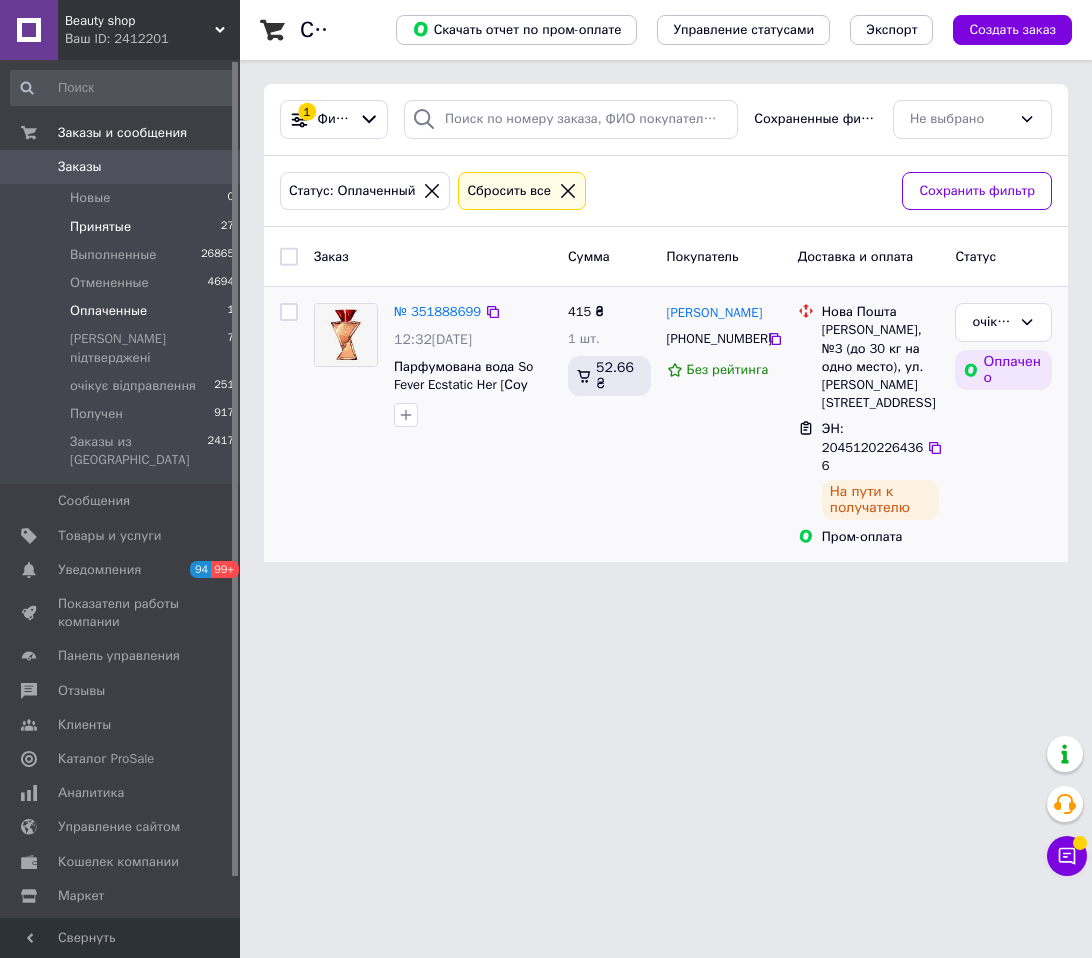 click on "Принятые 27" at bounding box center [123, 227] 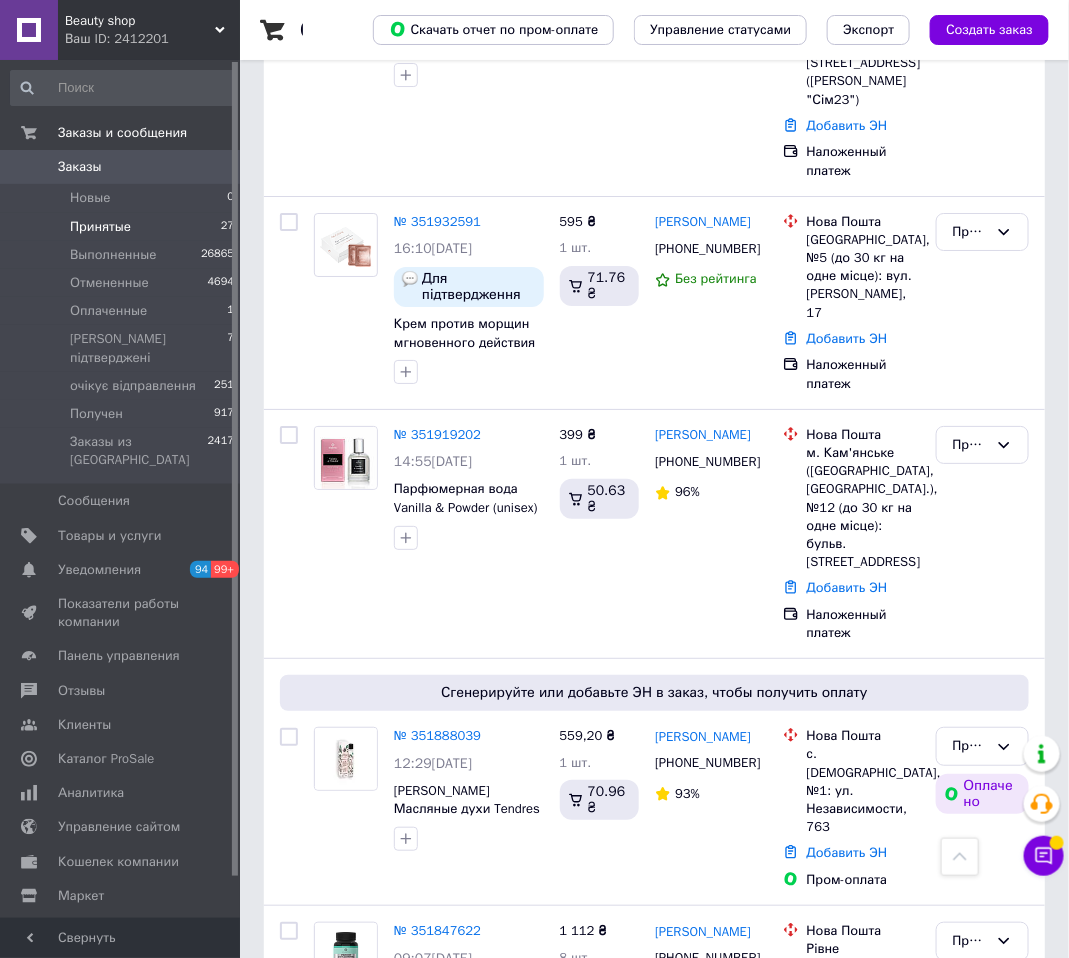 scroll, scrollTop: 1800, scrollLeft: 0, axis: vertical 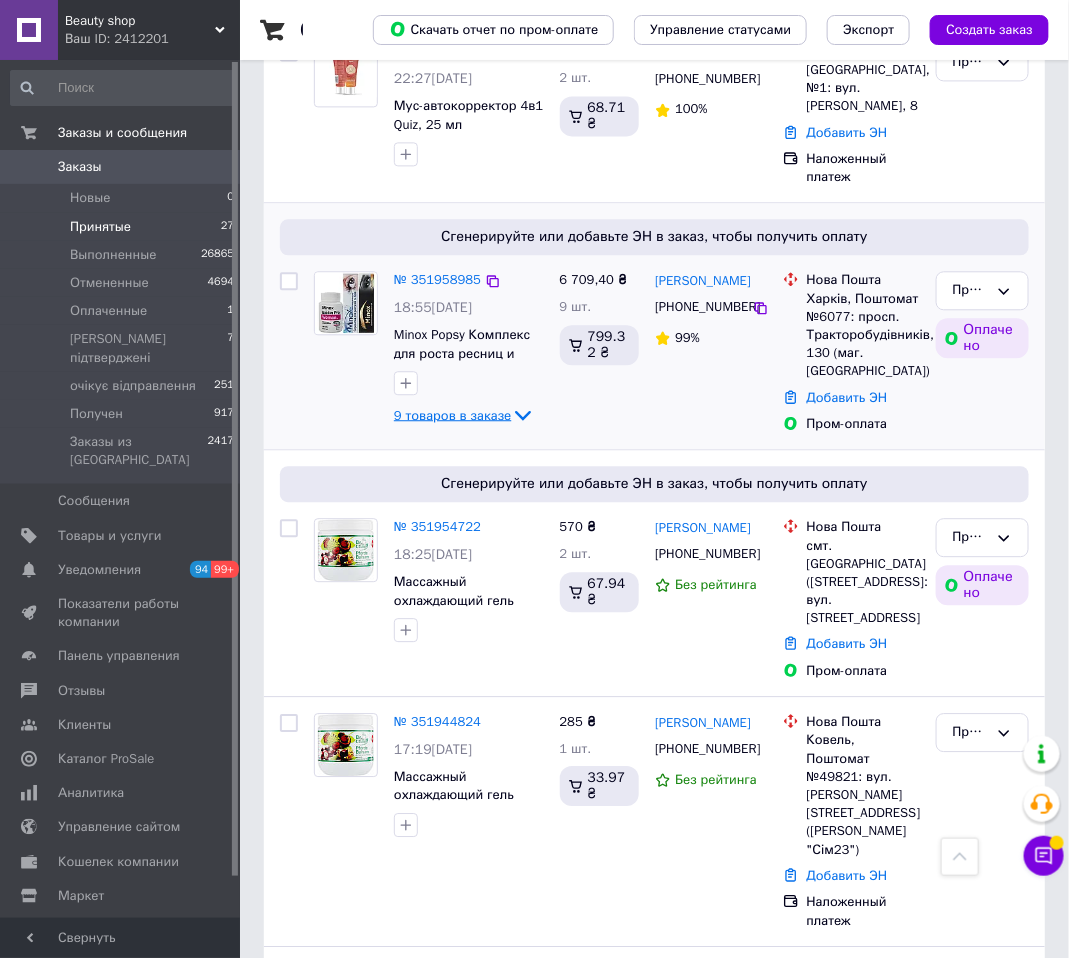 click on "9 товаров в заказе" at bounding box center [452, 414] 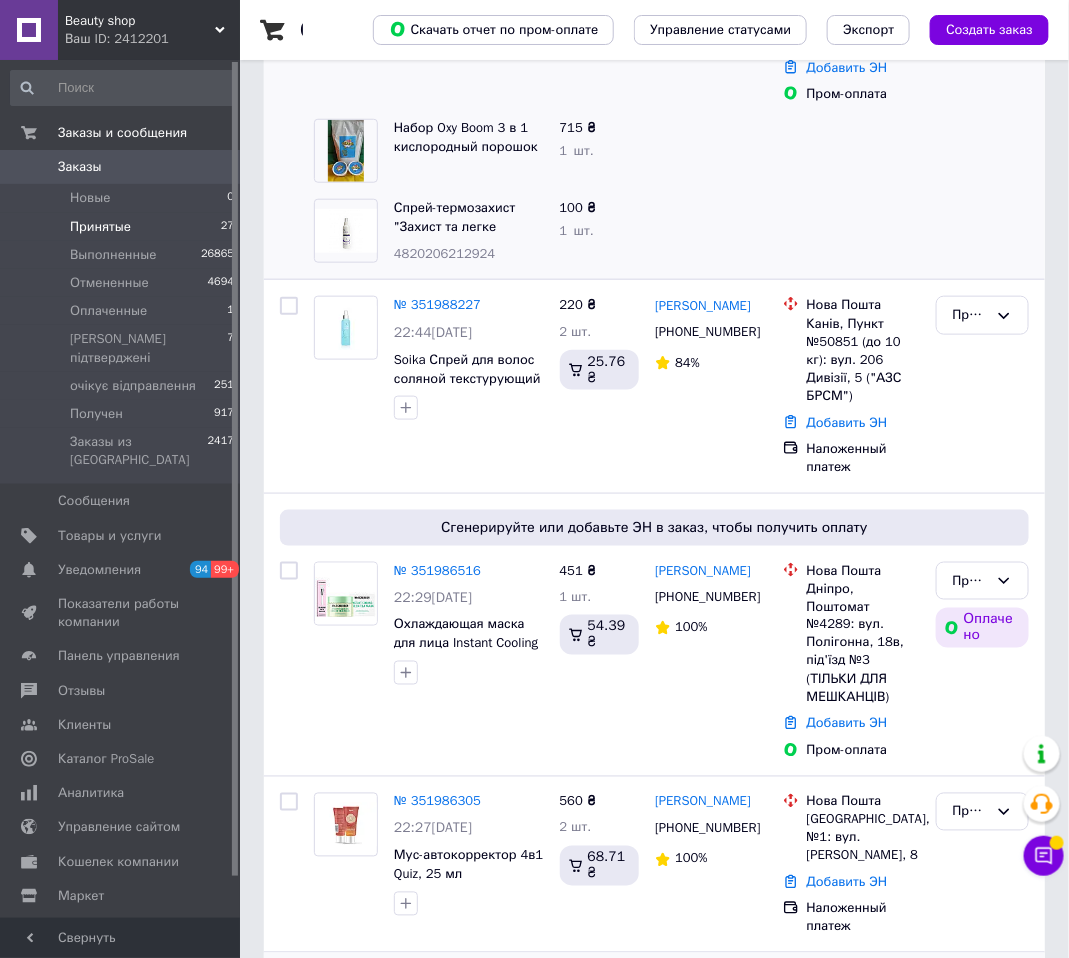 scroll, scrollTop: 0, scrollLeft: 0, axis: both 